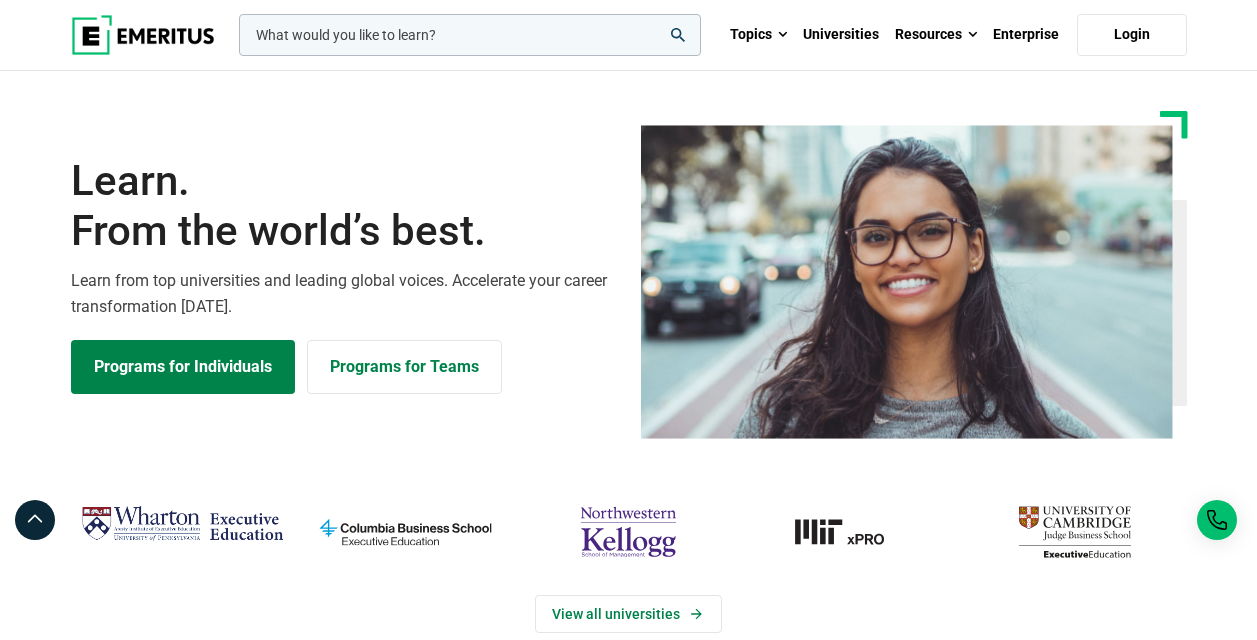 scroll, scrollTop: 99, scrollLeft: 0, axis: vertical 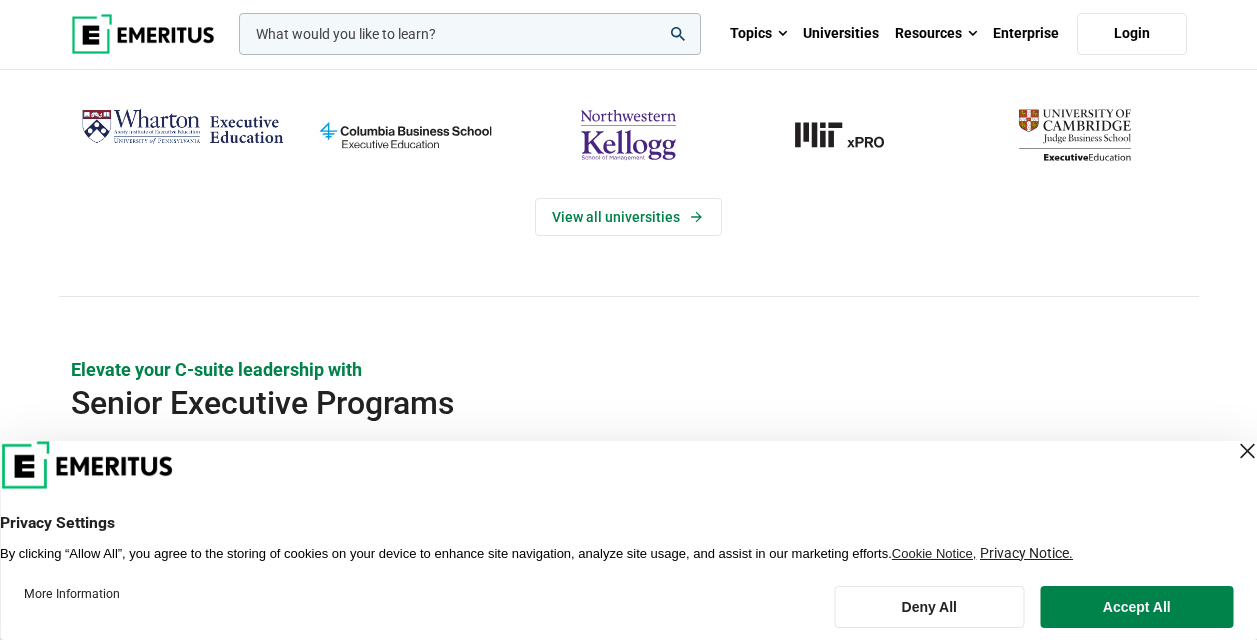 click at bounding box center (1247, 451) 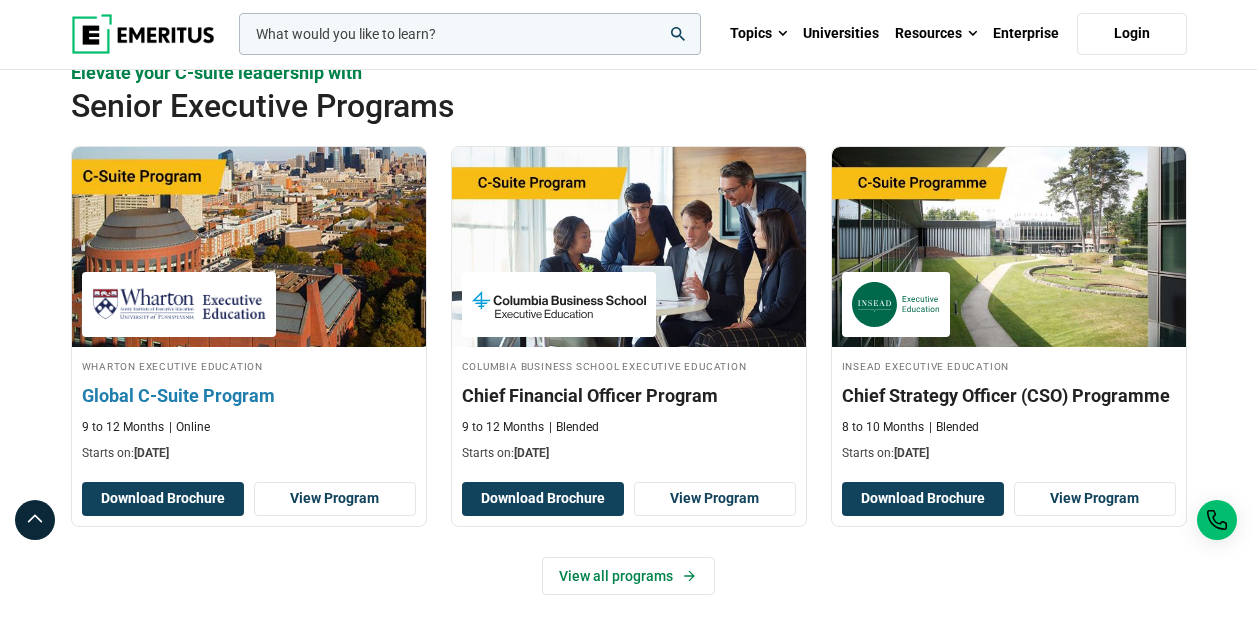 scroll, scrollTop: 893, scrollLeft: 0, axis: vertical 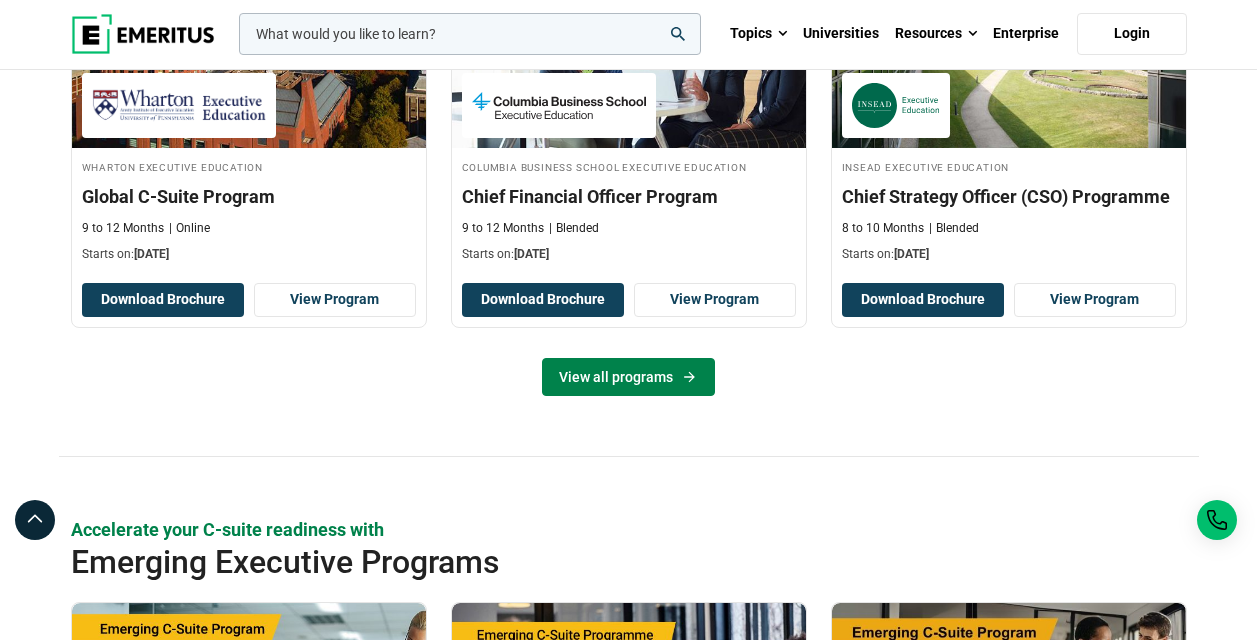 click on "View all programs" at bounding box center [628, 377] 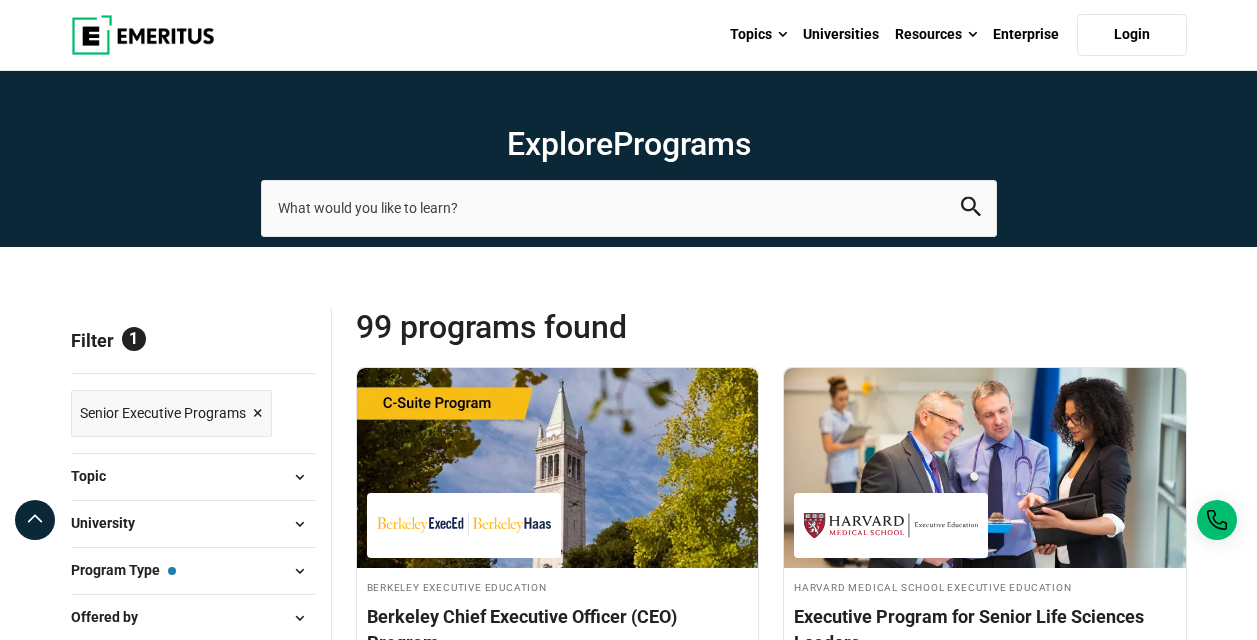 scroll, scrollTop: 0, scrollLeft: 0, axis: both 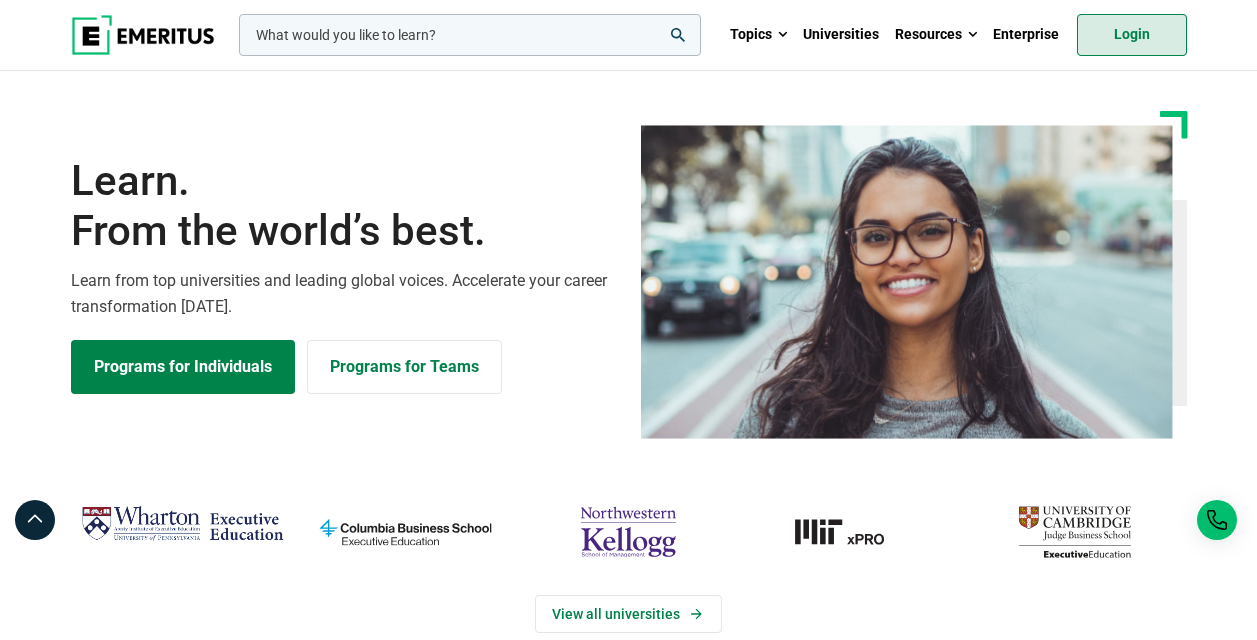 click on "Login" at bounding box center (1132, 35) 